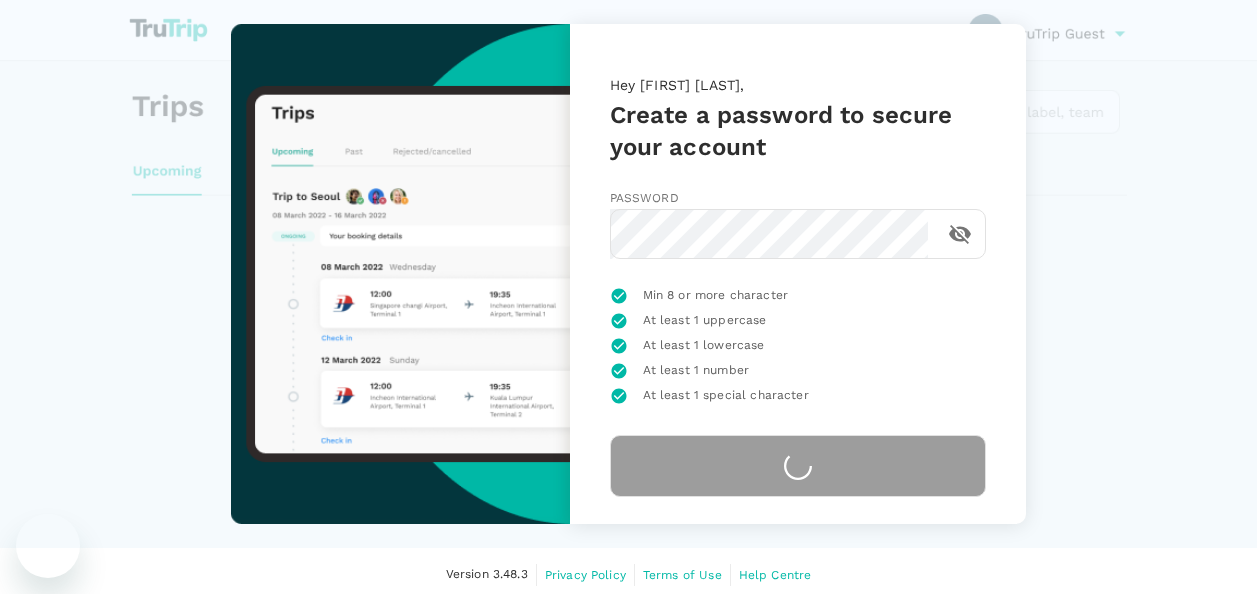 scroll, scrollTop: 6, scrollLeft: 0, axis: vertical 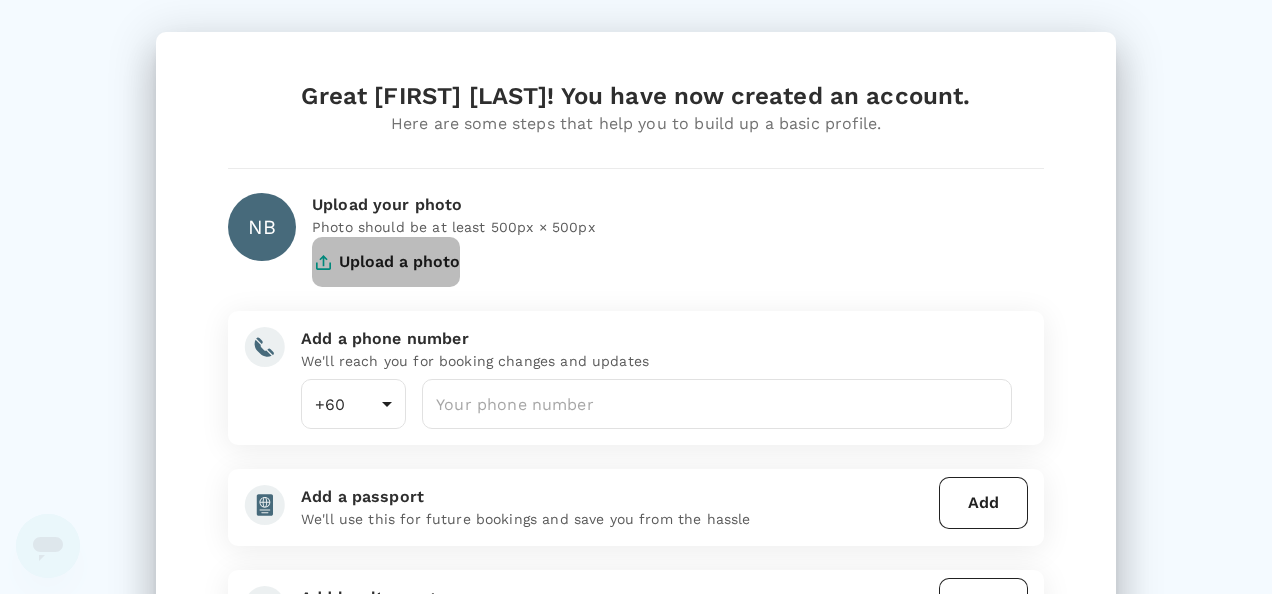 click on "Upload a photo" at bounding box center [386, 262] 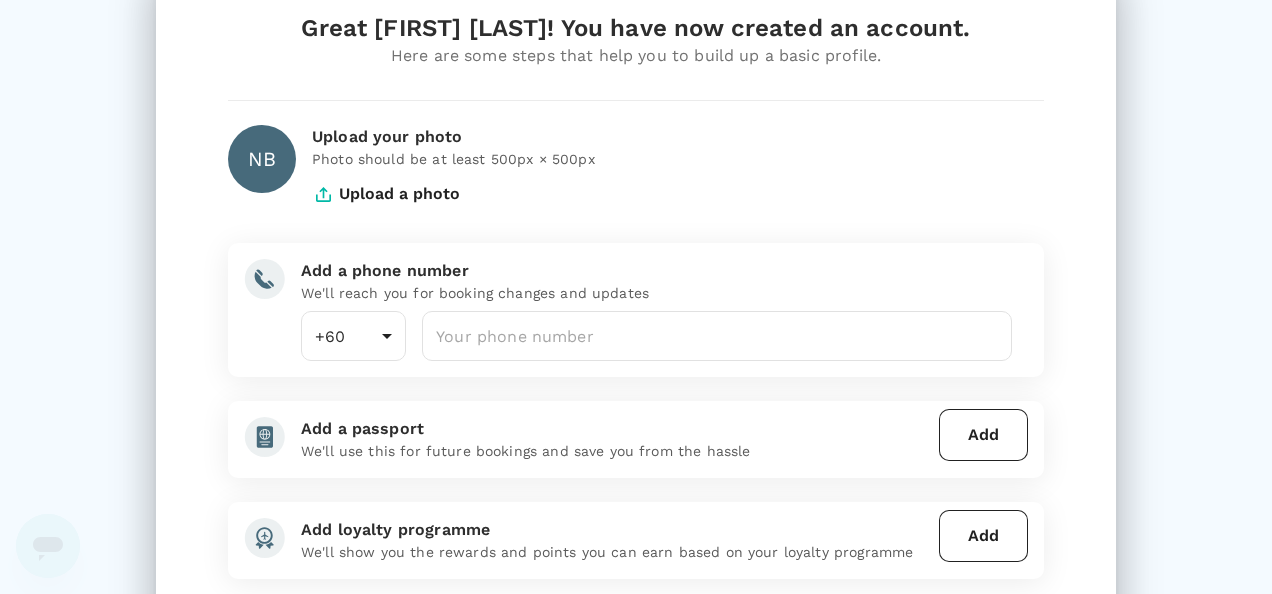 scroll, scrollTop: 100, scrollLeft: 0, axis: vertical 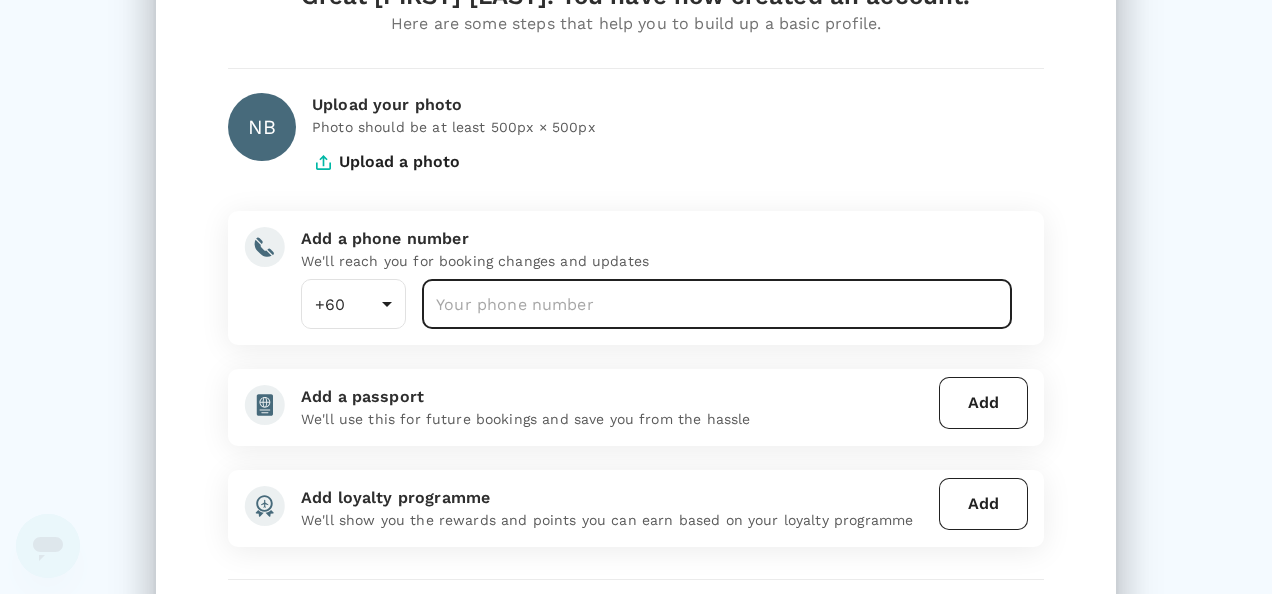click at bounding box center [717, 304] 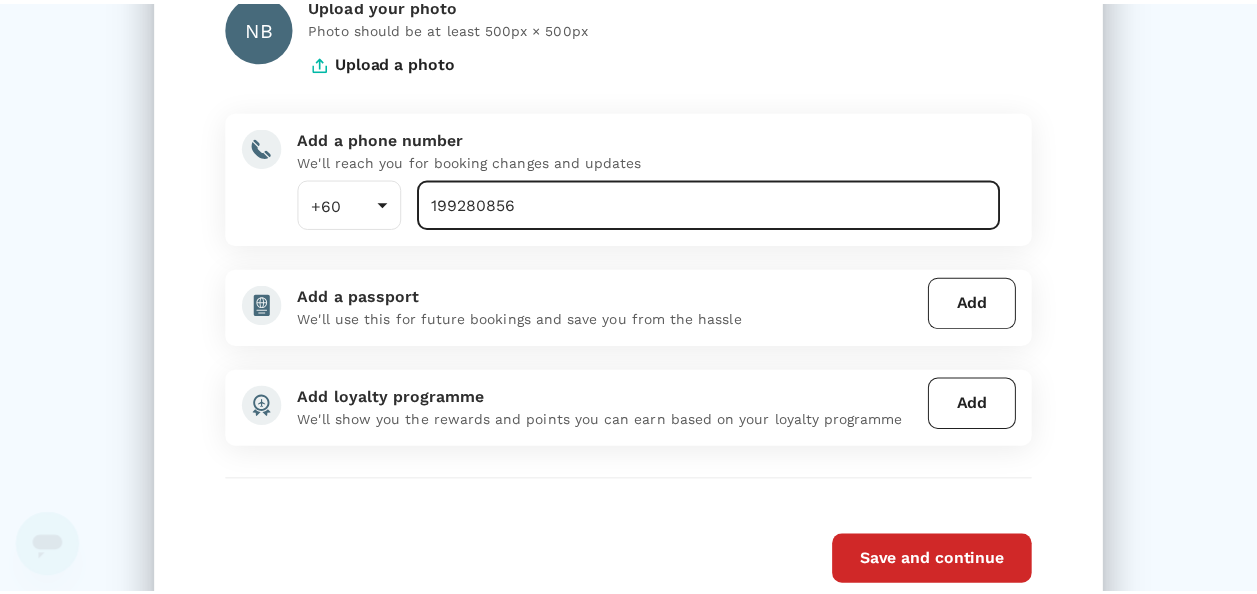 scroll, scrollTop: 272, scrollLeft: 0, axis: vertical 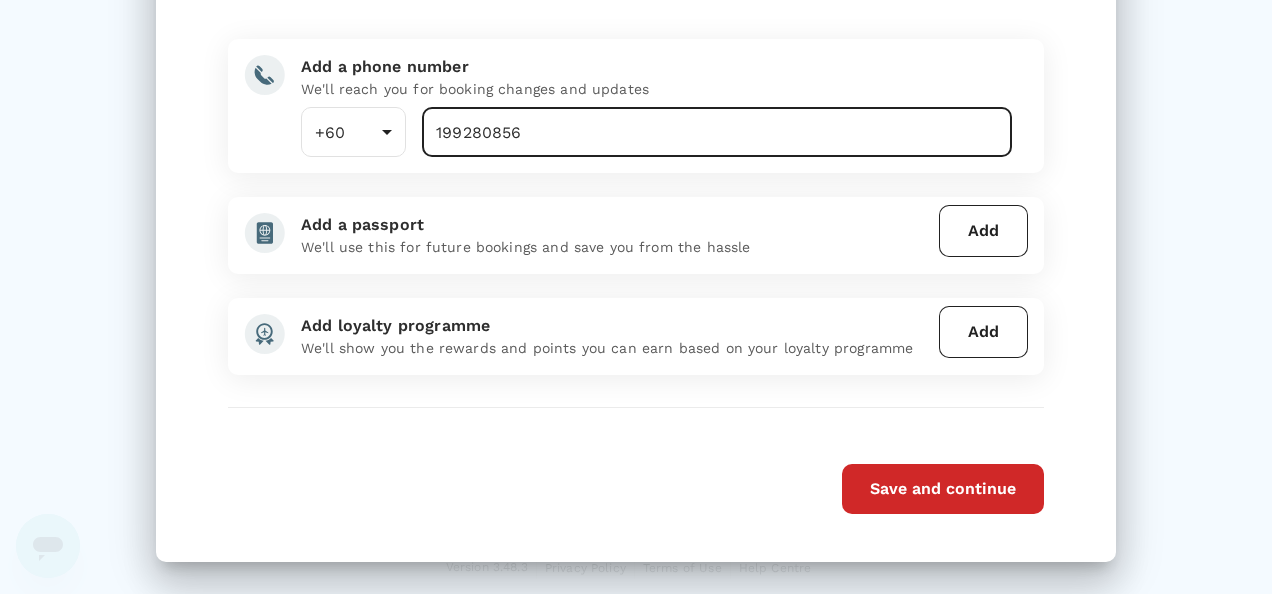 type on "199280856" 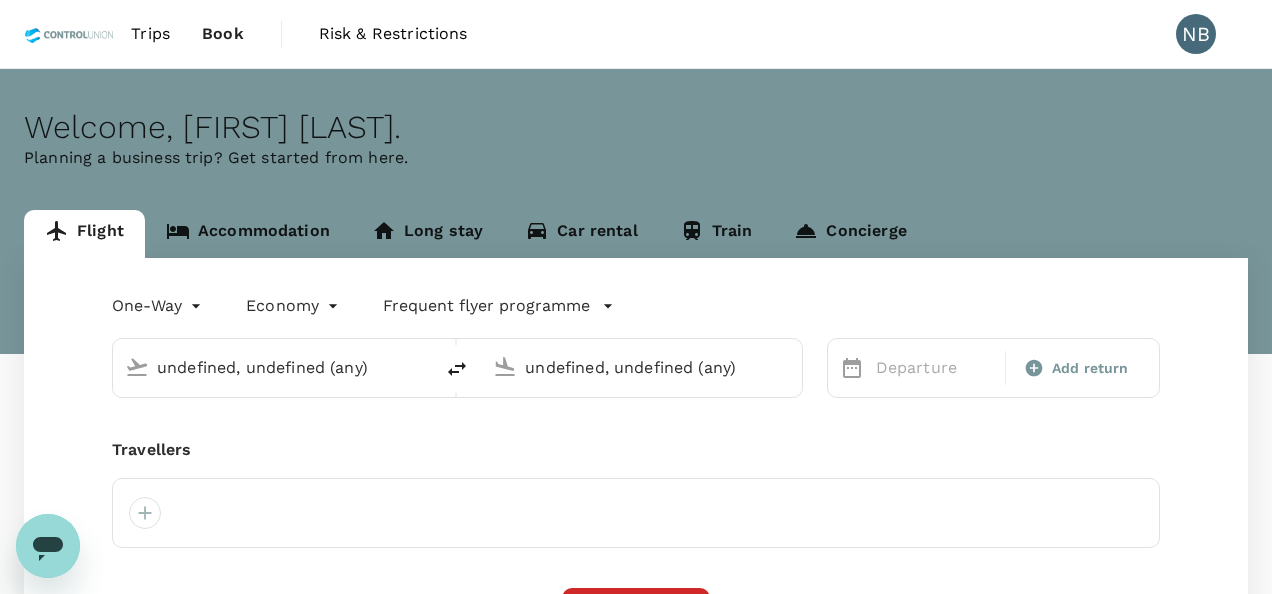 type 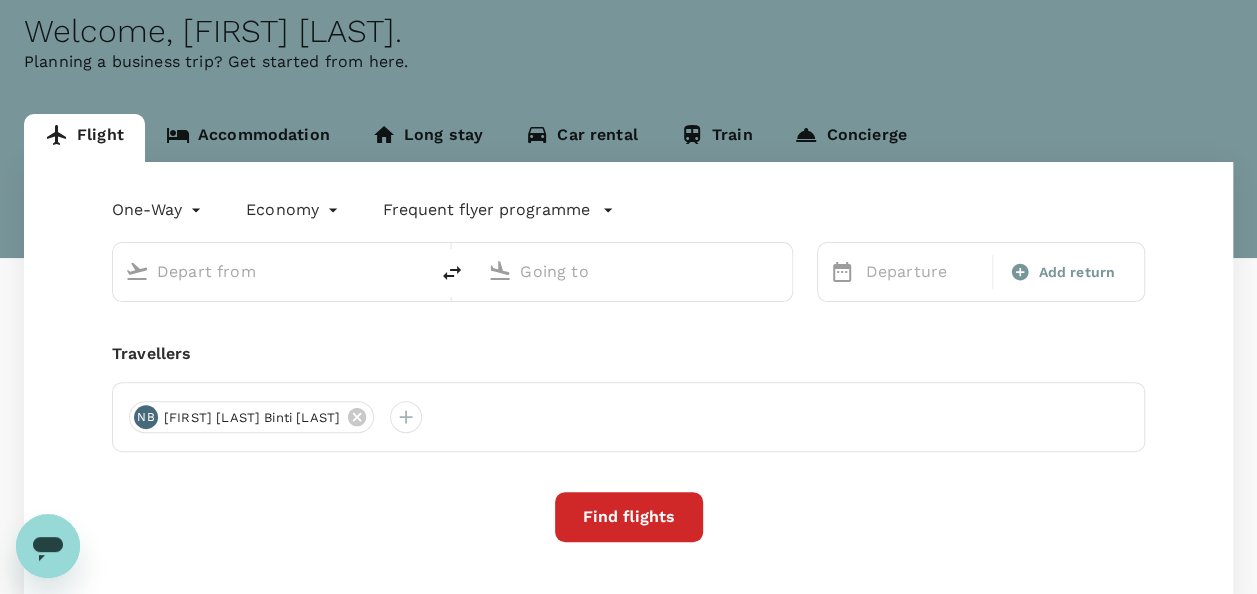 scroll, scrollTop: 0, scrollLeft: 0, axis: both 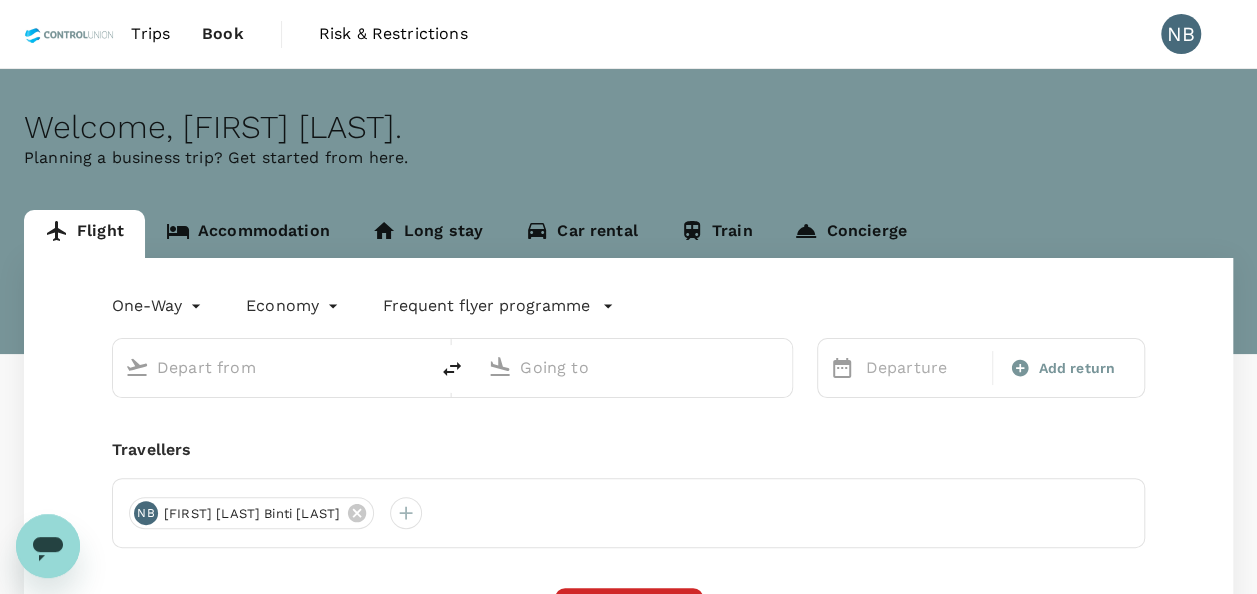 click on "Welcome , [FIRST] [LAST] ." at bounding box center [628, 127] 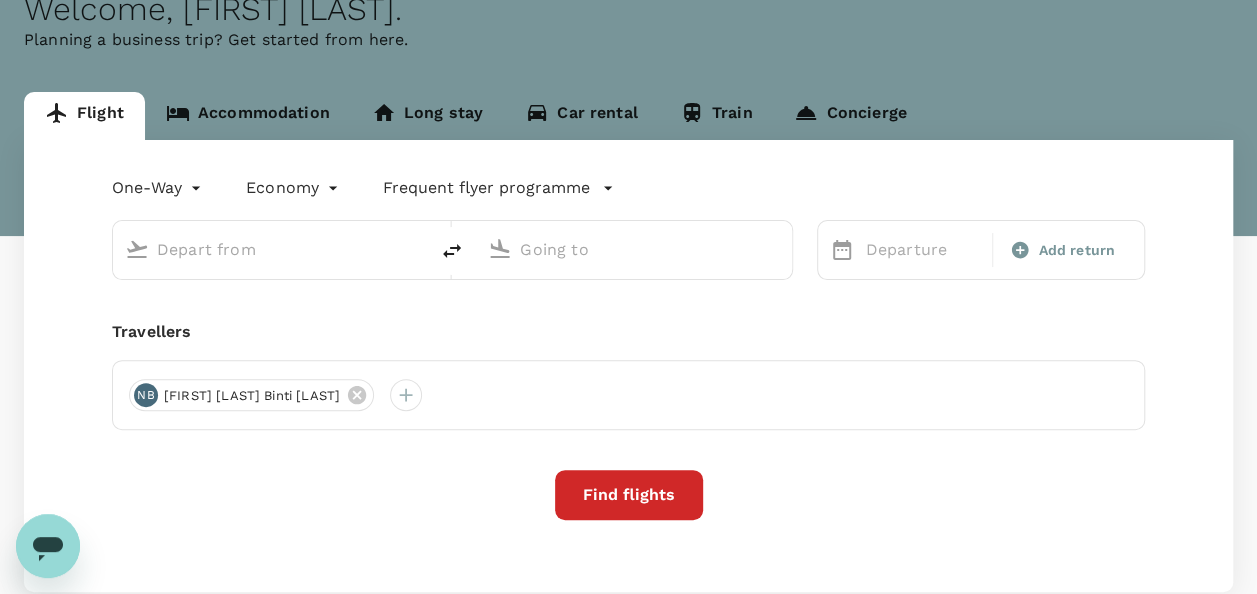 scroll, scrollTop: 0, scrollLeft: 0, axis: both 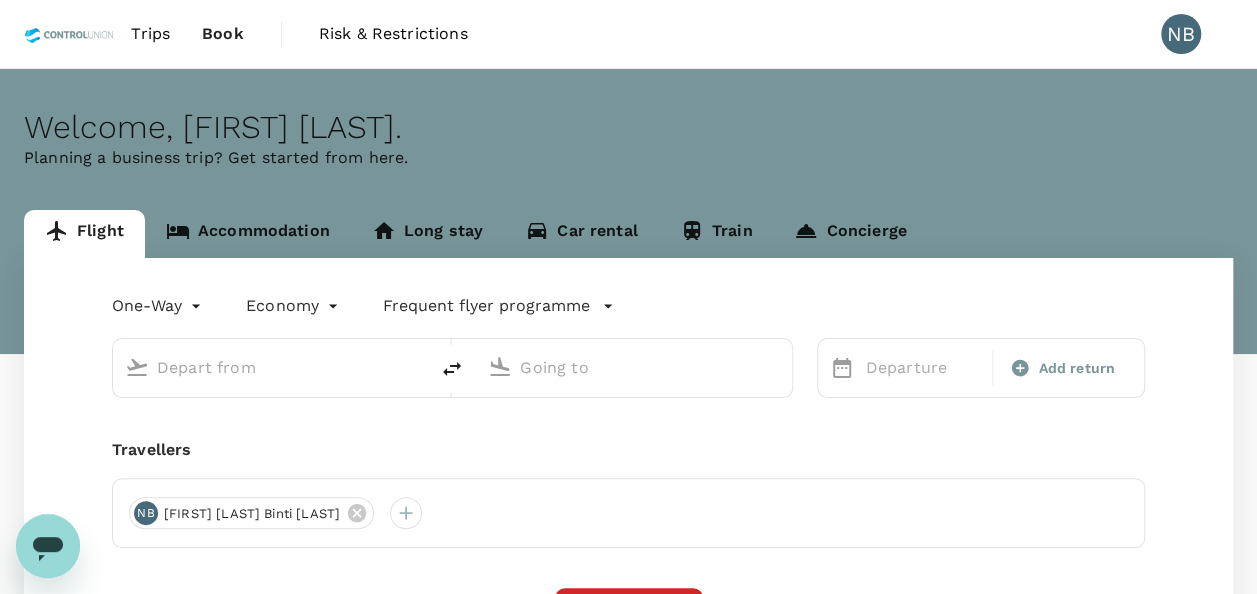 click on "Trips" at bounding box center (150, 34) 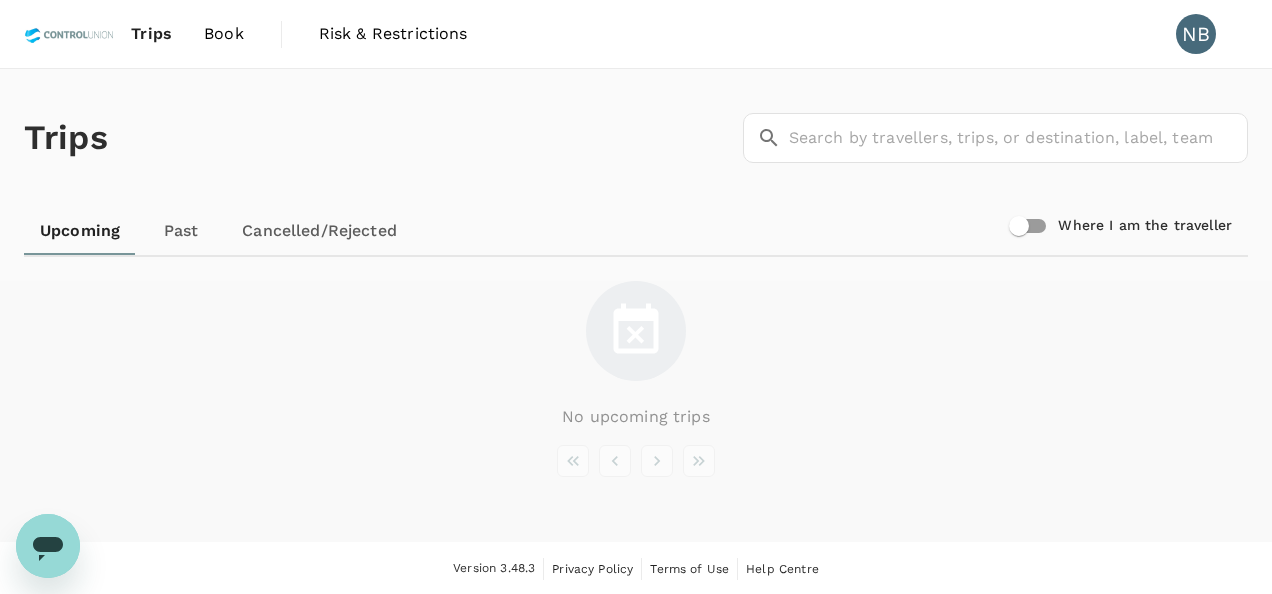 click on "Book" at bounding box center [224, 34] 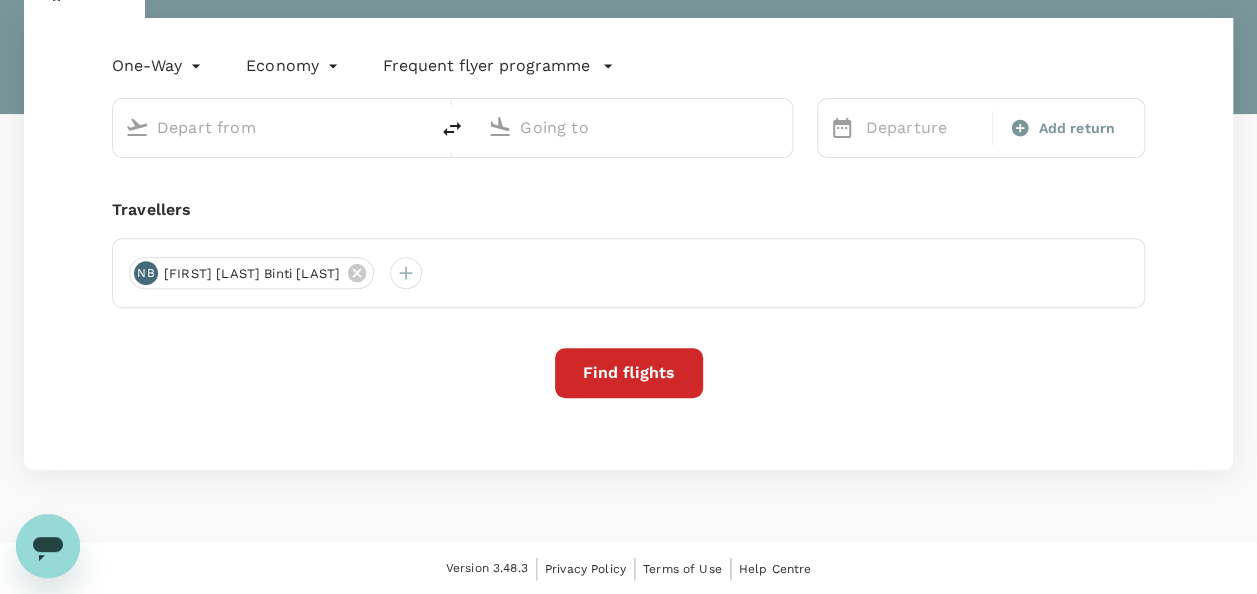 scroll, scrollTop: 0, scrollLeft: 0, axis: both 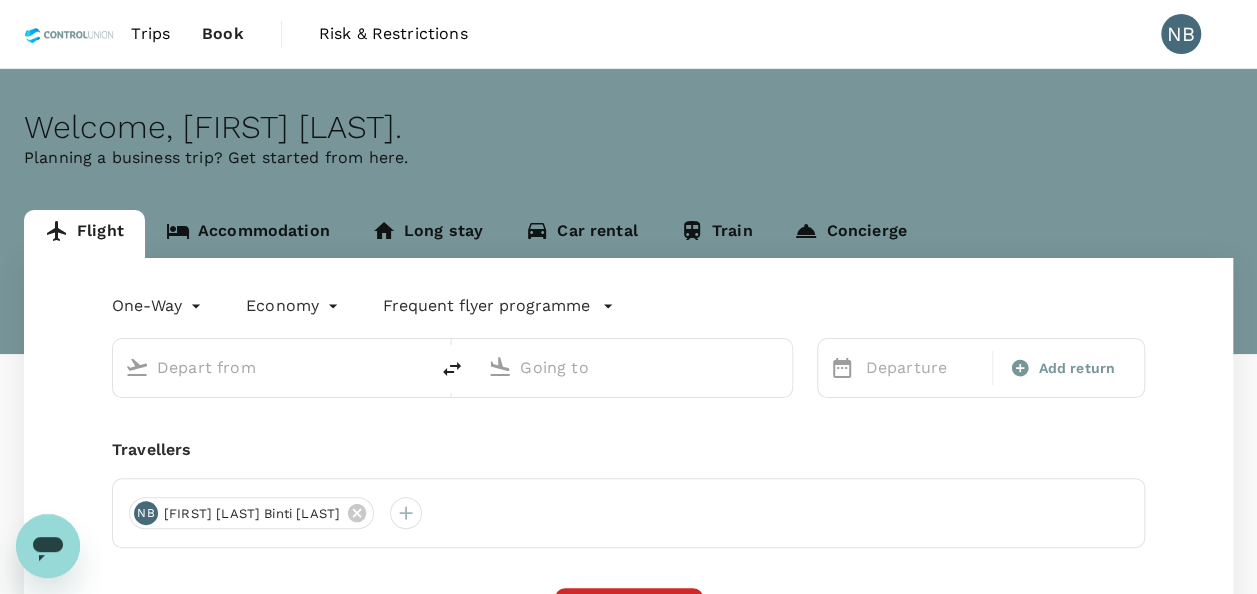 click on "Risk & Restrictions" at bounding box center [393, 34] 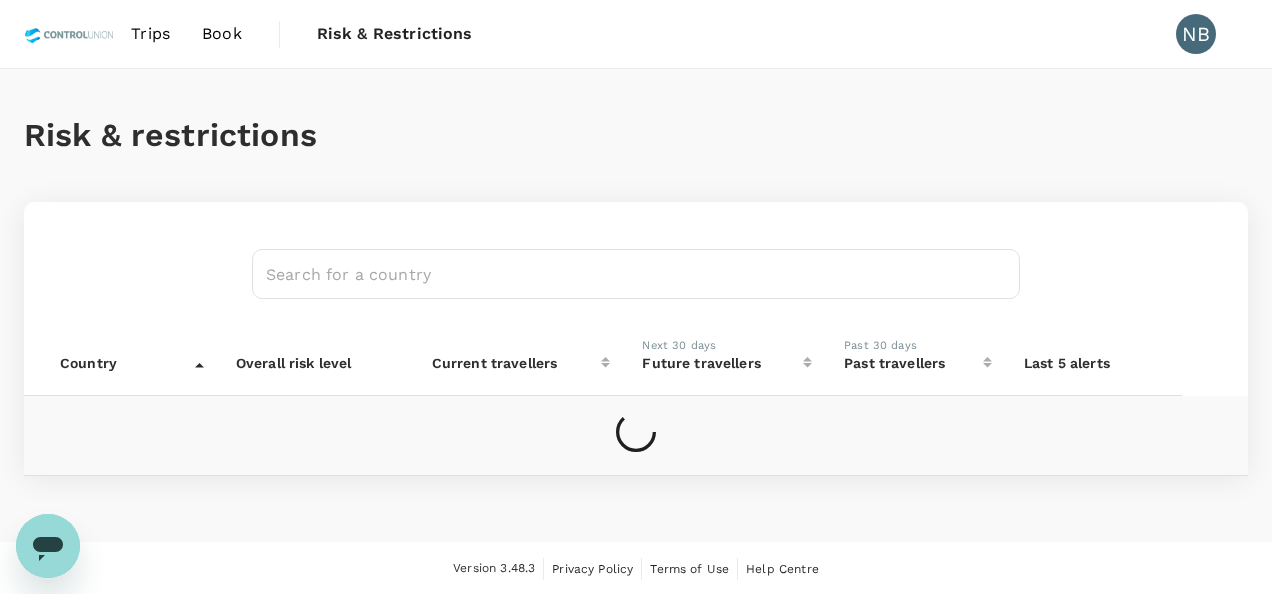 click at bounding box center [69, 34] 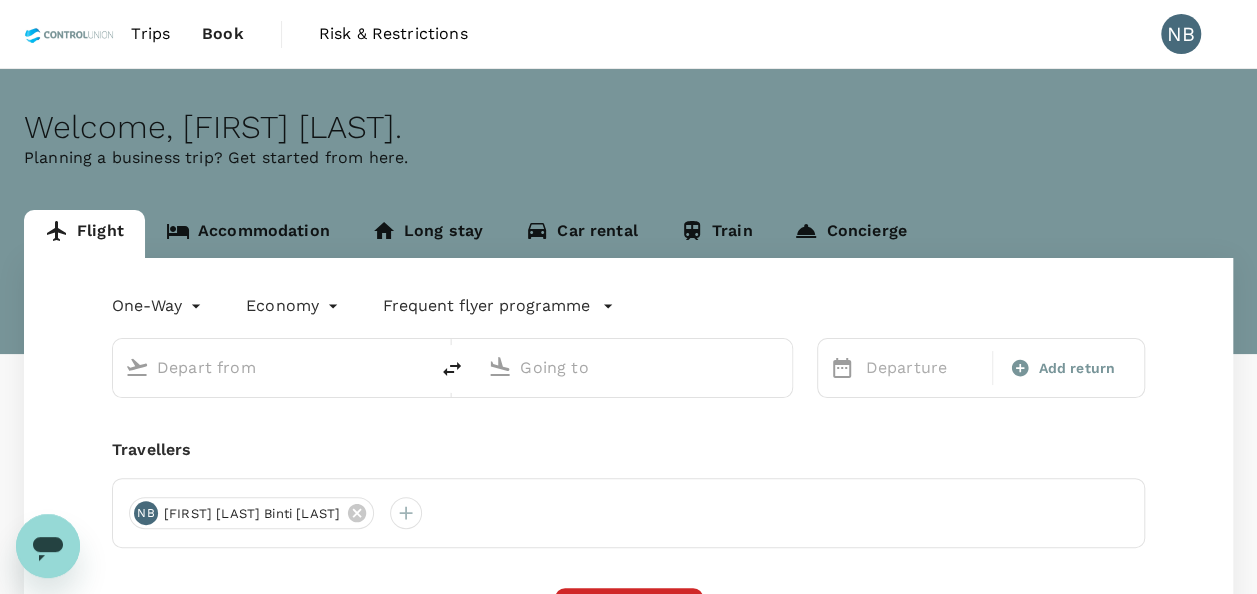 click at bounding box center [69, 34] 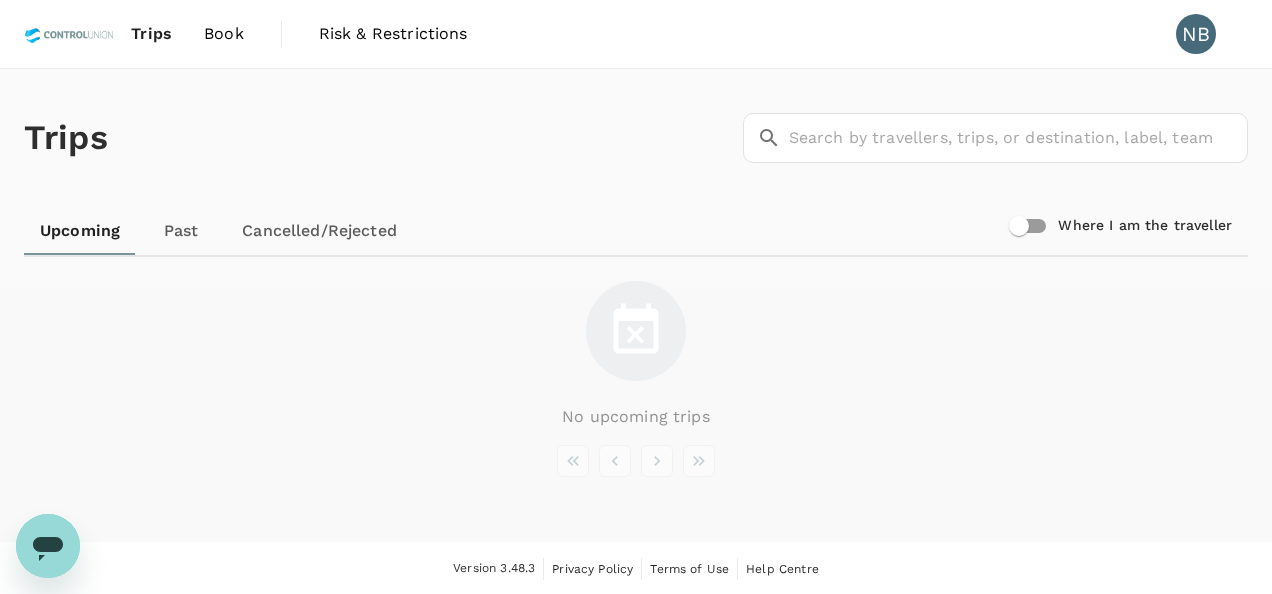 click at bounding box center (69, 34) 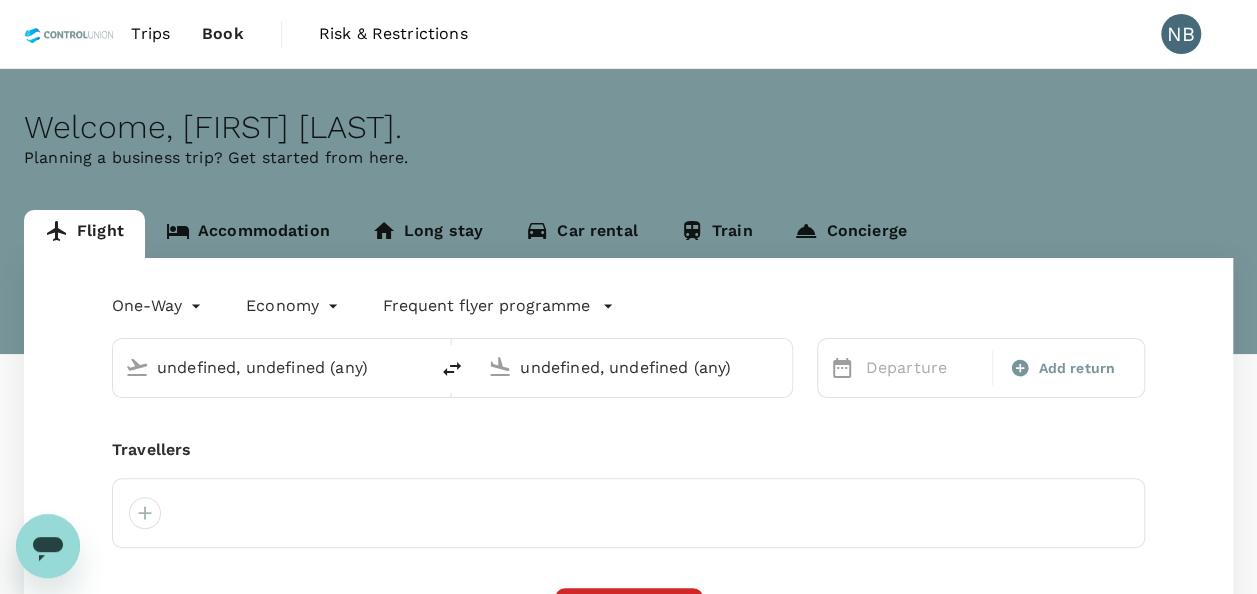 type 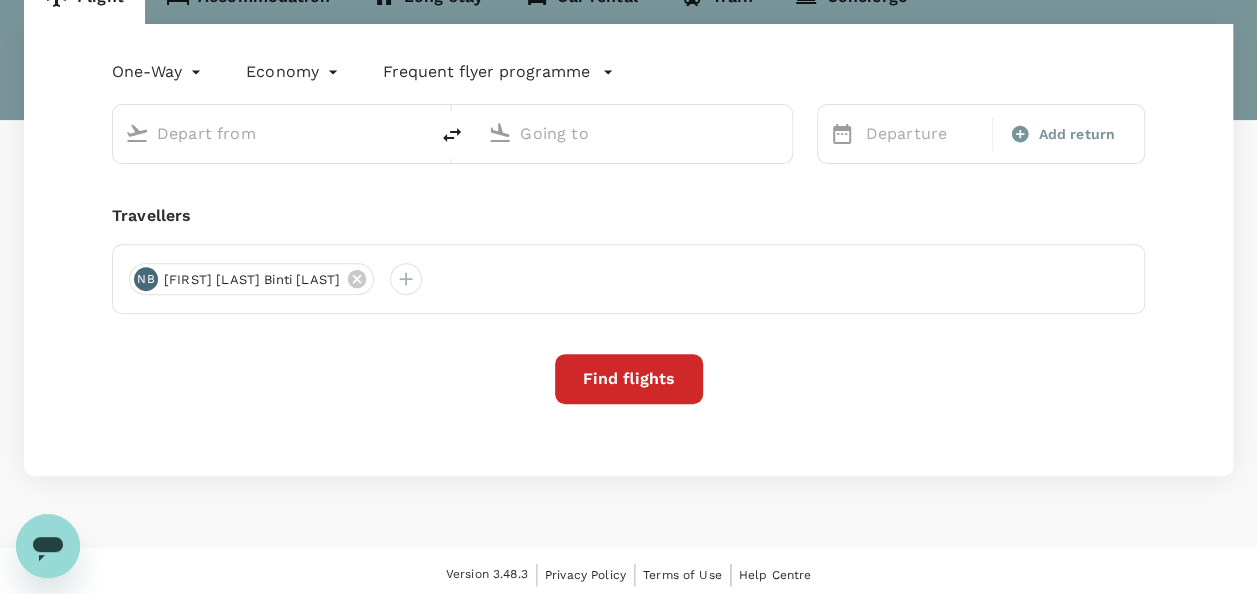 scroll, scrollTop: 0, scrollLeft: 0, axis: both 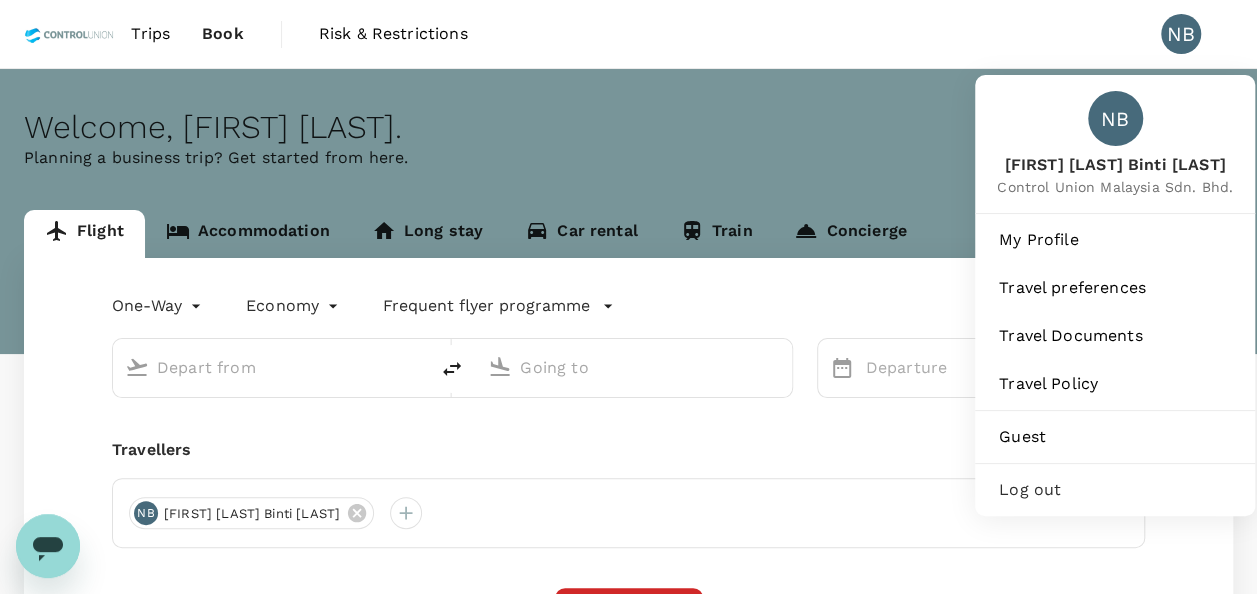 click on "NB" at bounding box center [1181, 34] 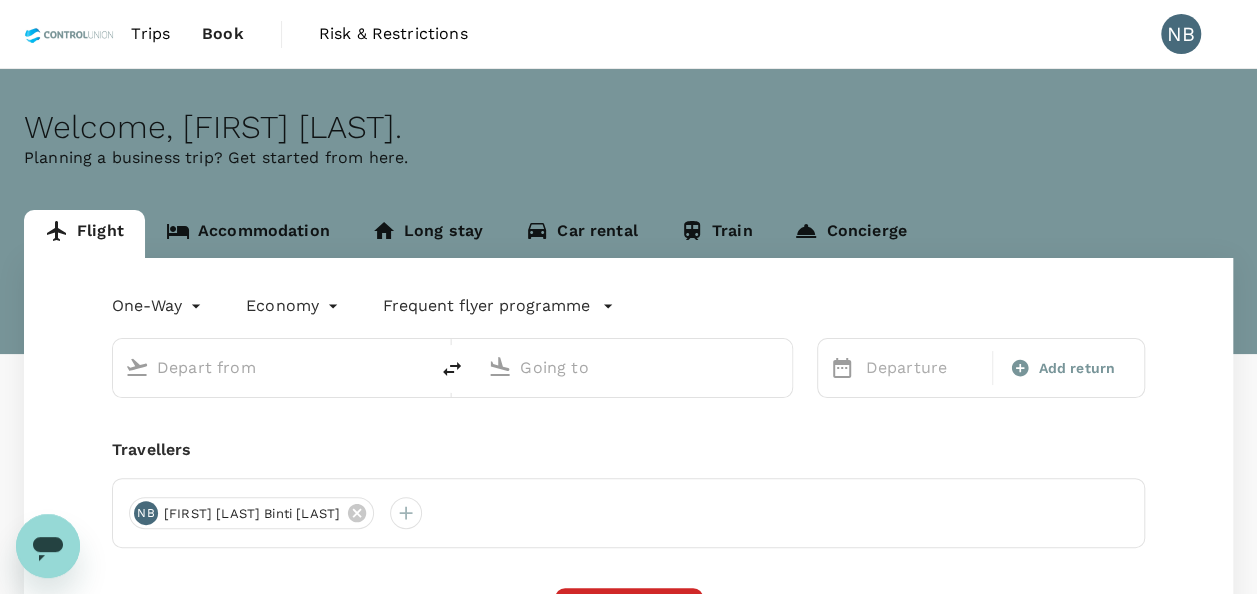 click on "NB" at bounding box center (1181, 34) 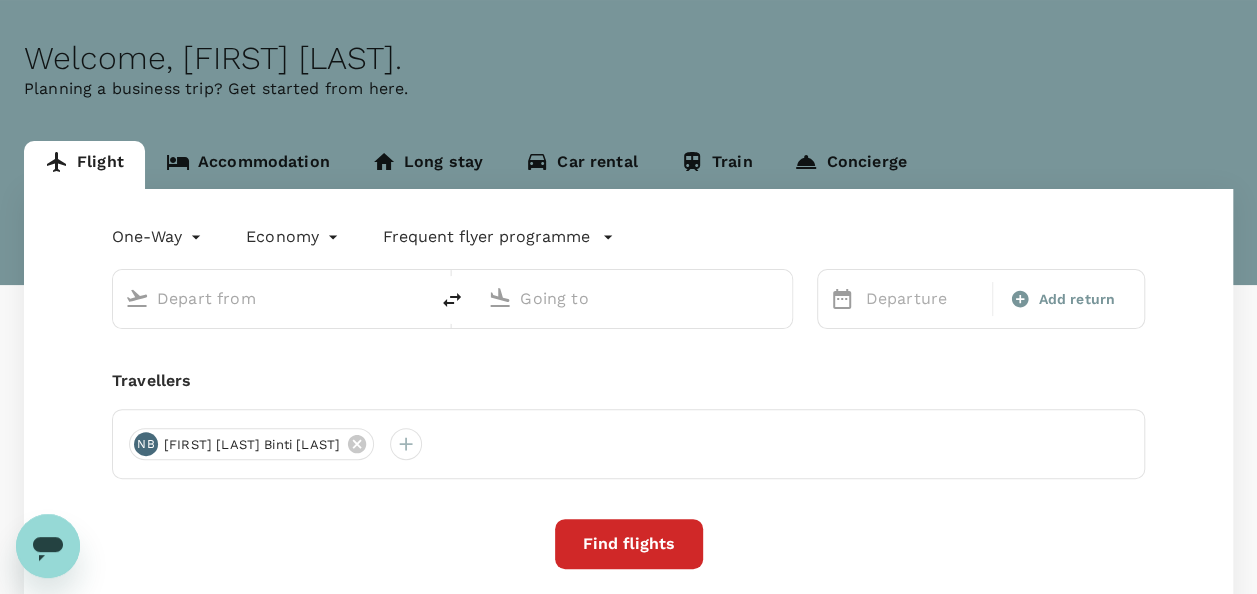 scroll, scrollTop: 100, scrollLeft: 0, axis: vertical 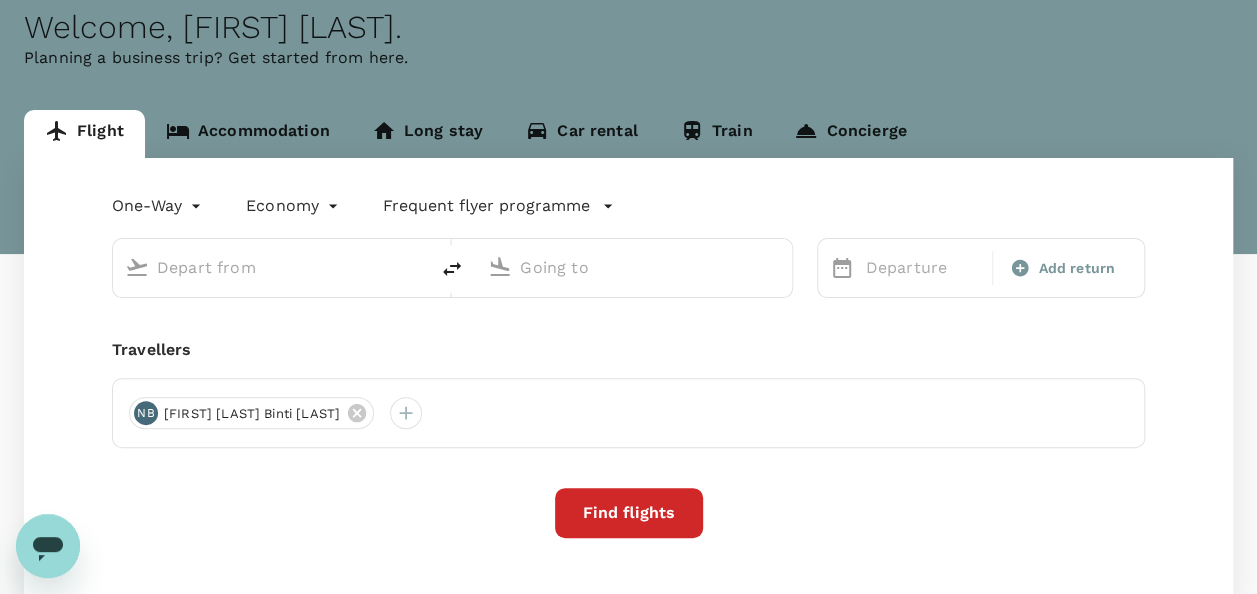click on "Accommodation" at bounding box center [248, 134] 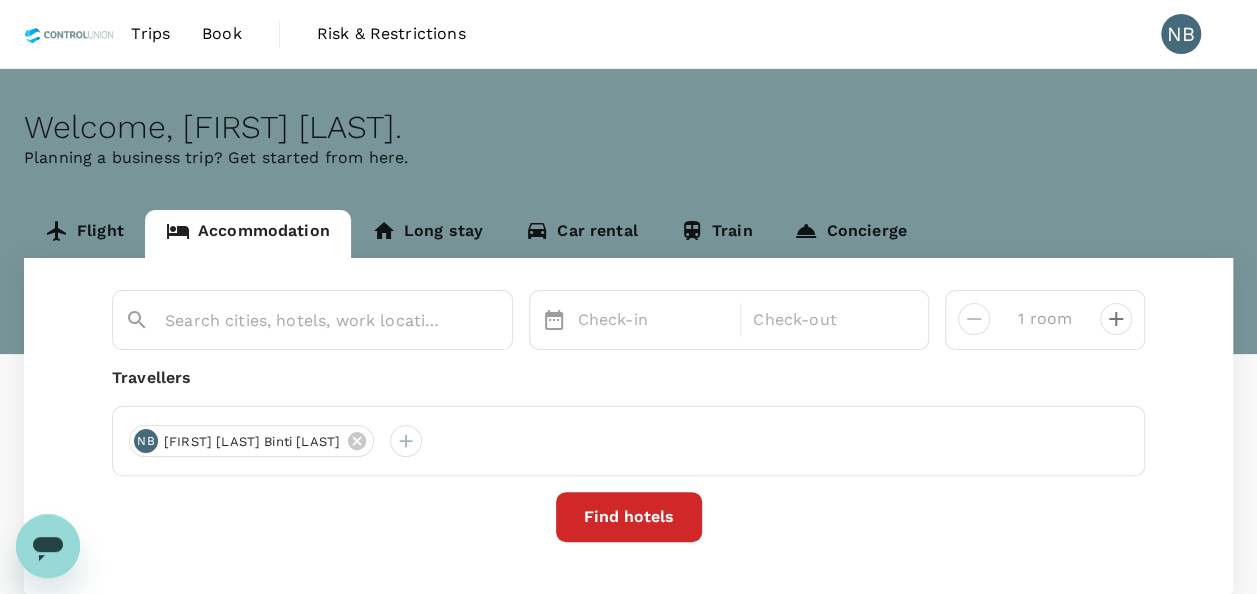 scroll, scrollTop: 100, scrollLeft: 0, axis: vertical 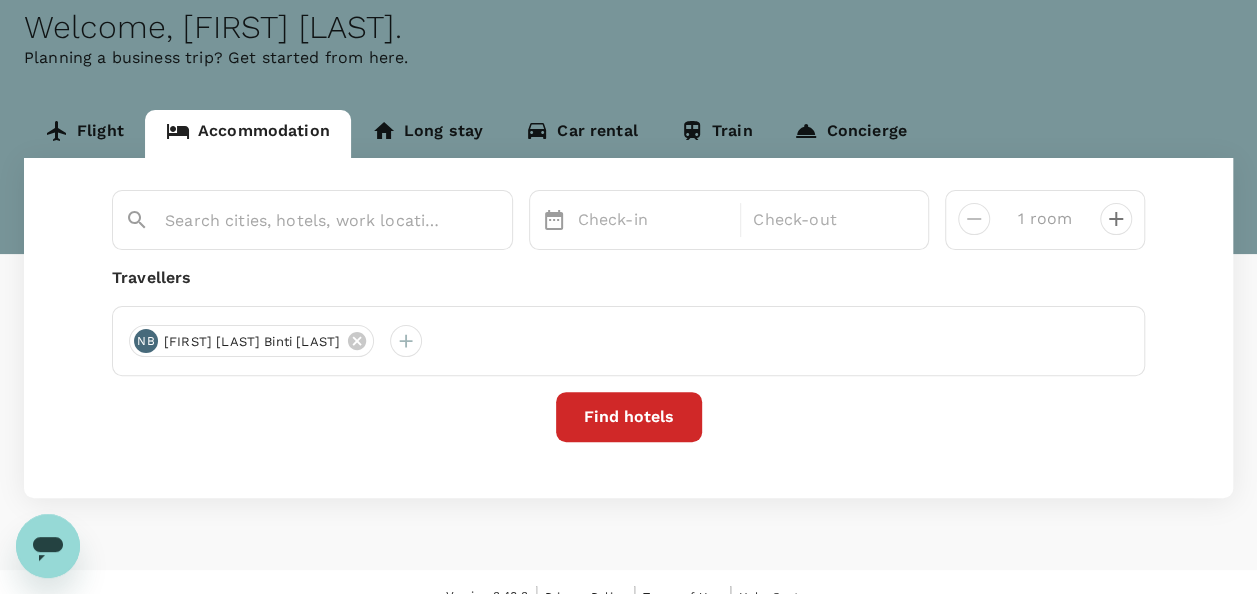 click on "Long stay" at bounding box center (427, 134) 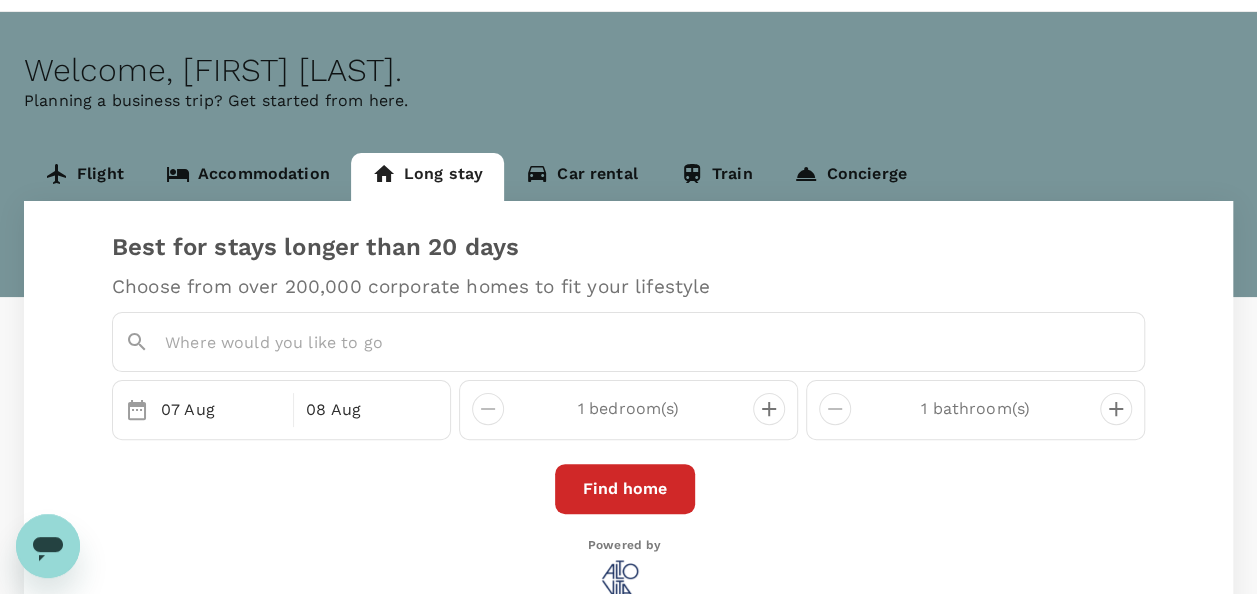 scroll, scrollTop: 100, scrollLeft: 0, axis: vertical 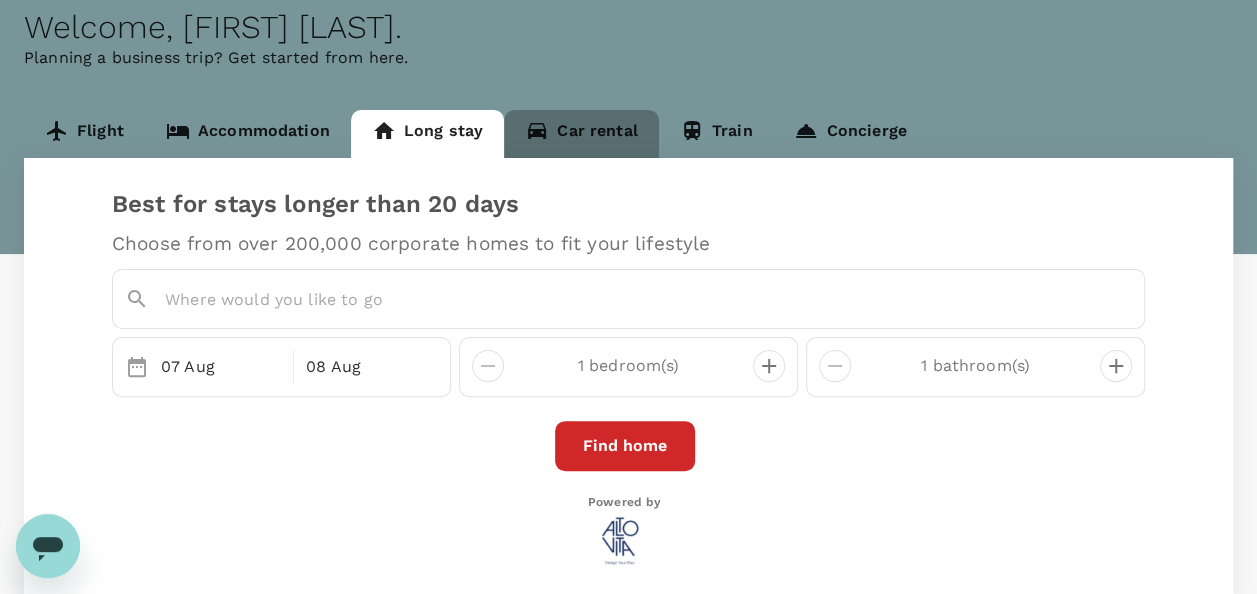 click on "Car rental" at bounding box center [581, 134] 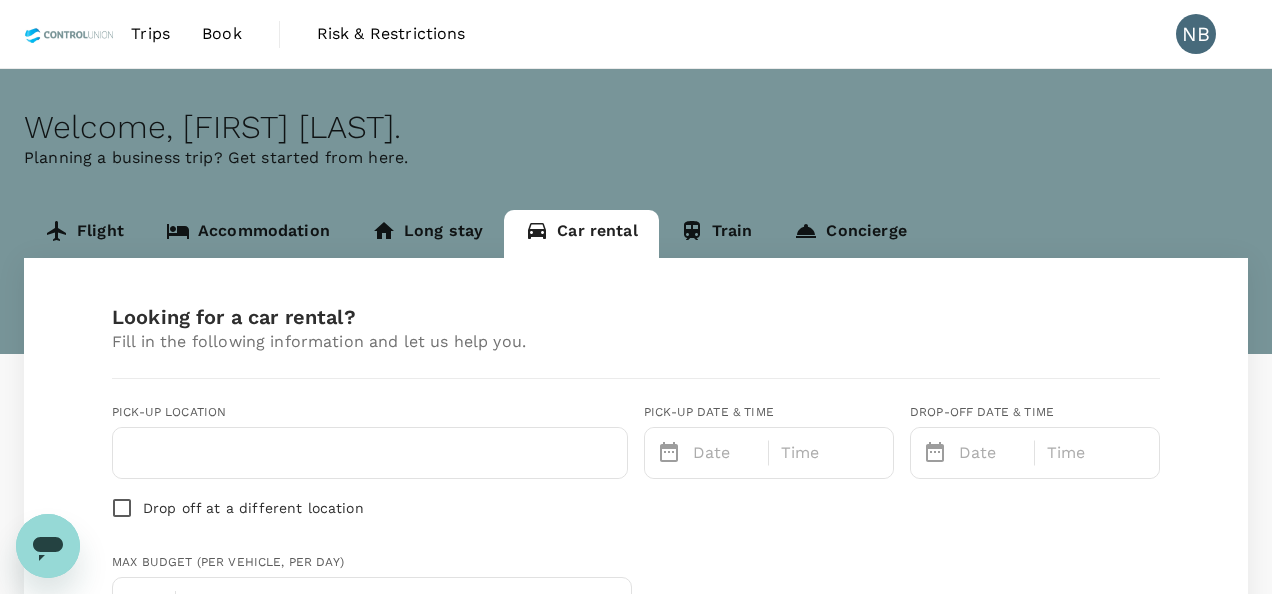 type on "Concierge booking - car-rental" 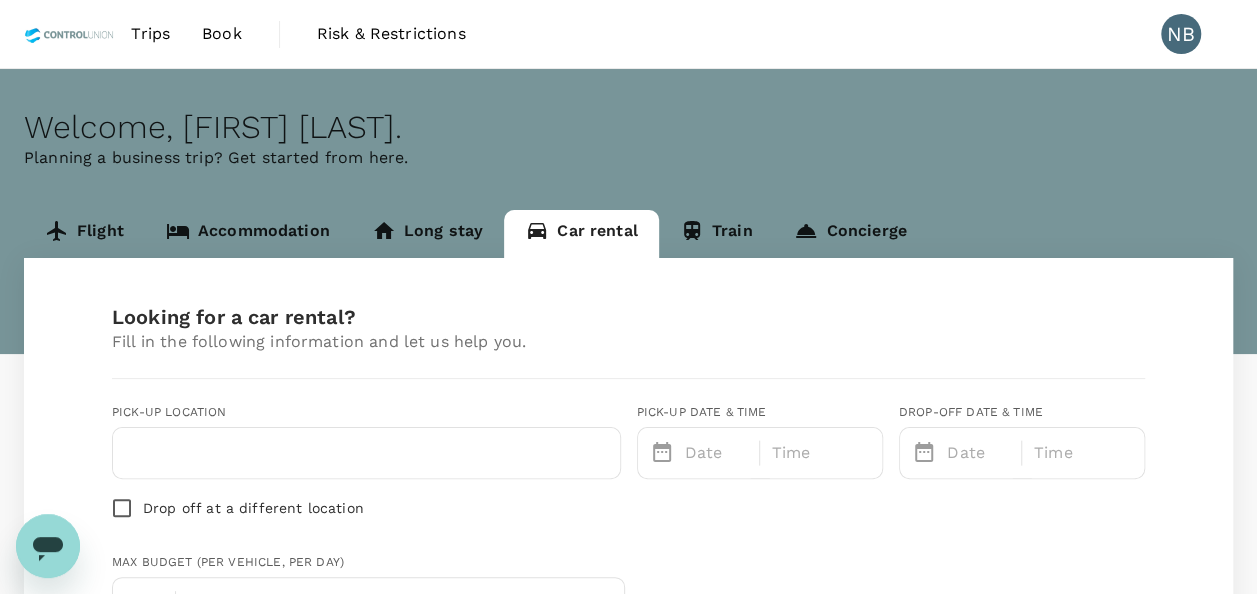 click on "Train" at bounding box center [716, 234] 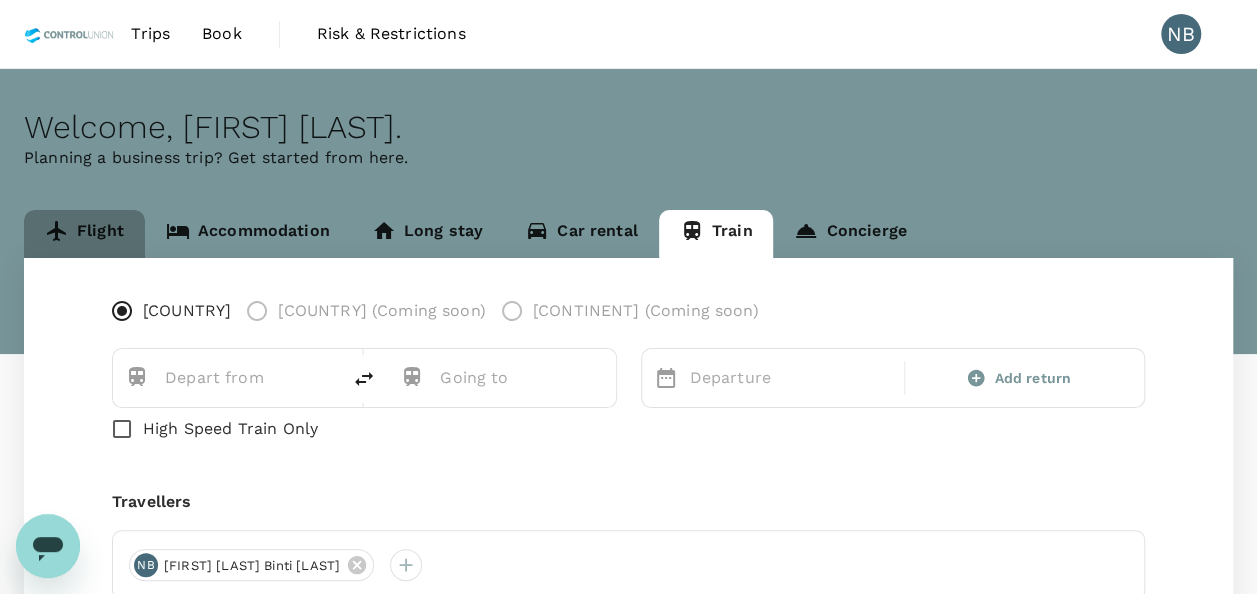 click on "Flight" at bounding box center (84, 234) 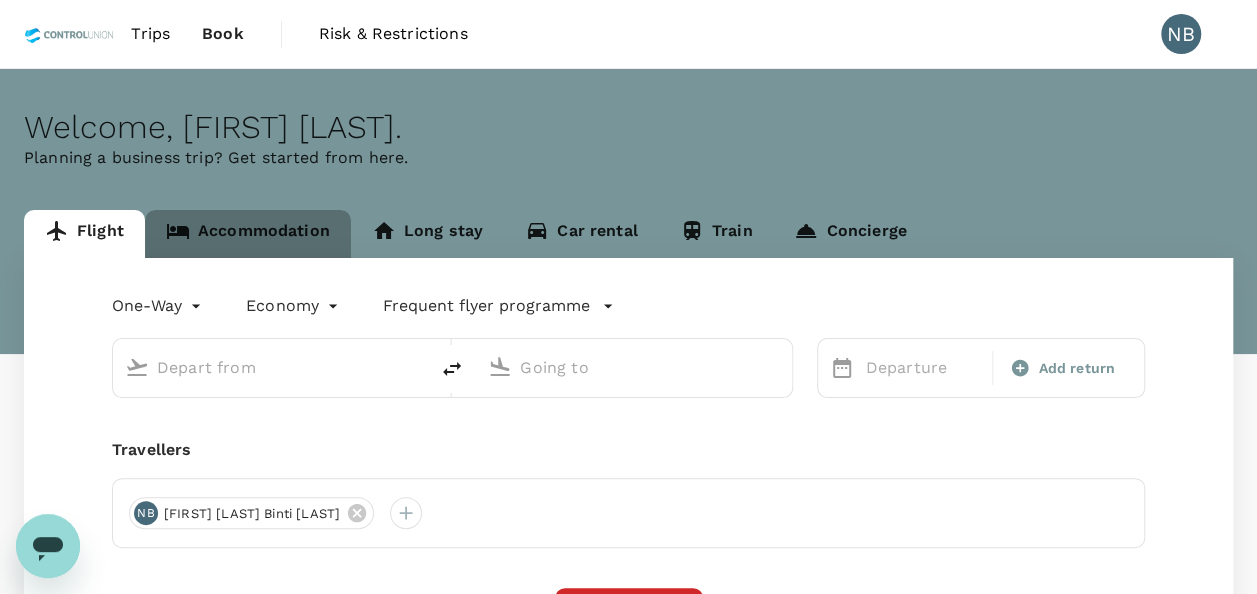 click on "Accommodation" at bounding box center [248, 234] 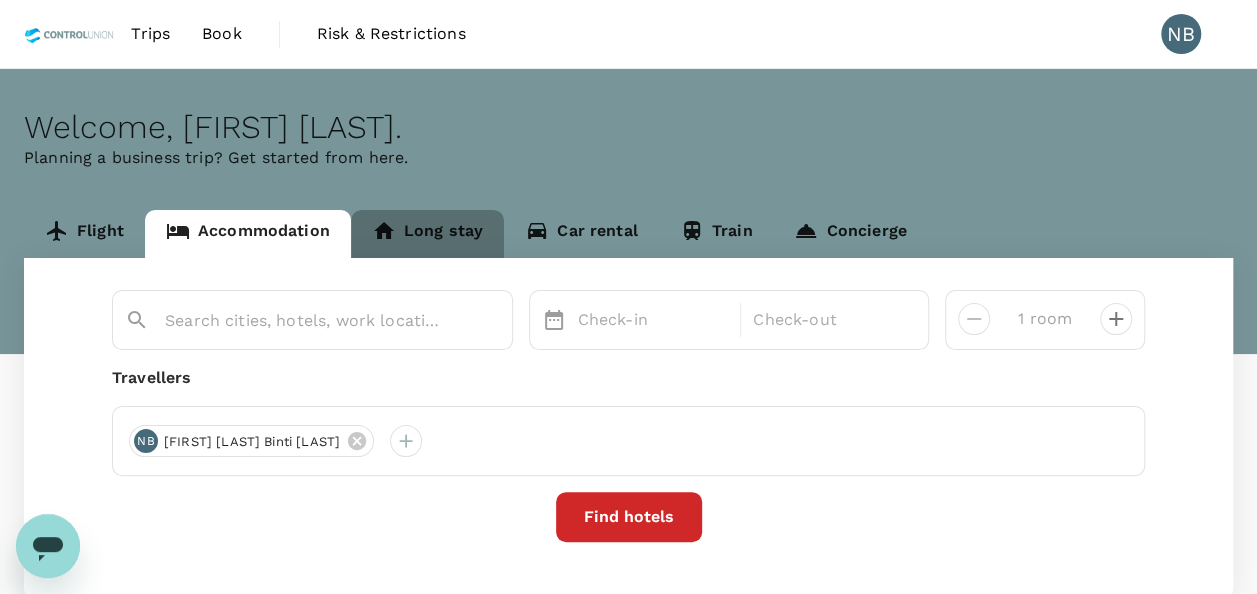 click 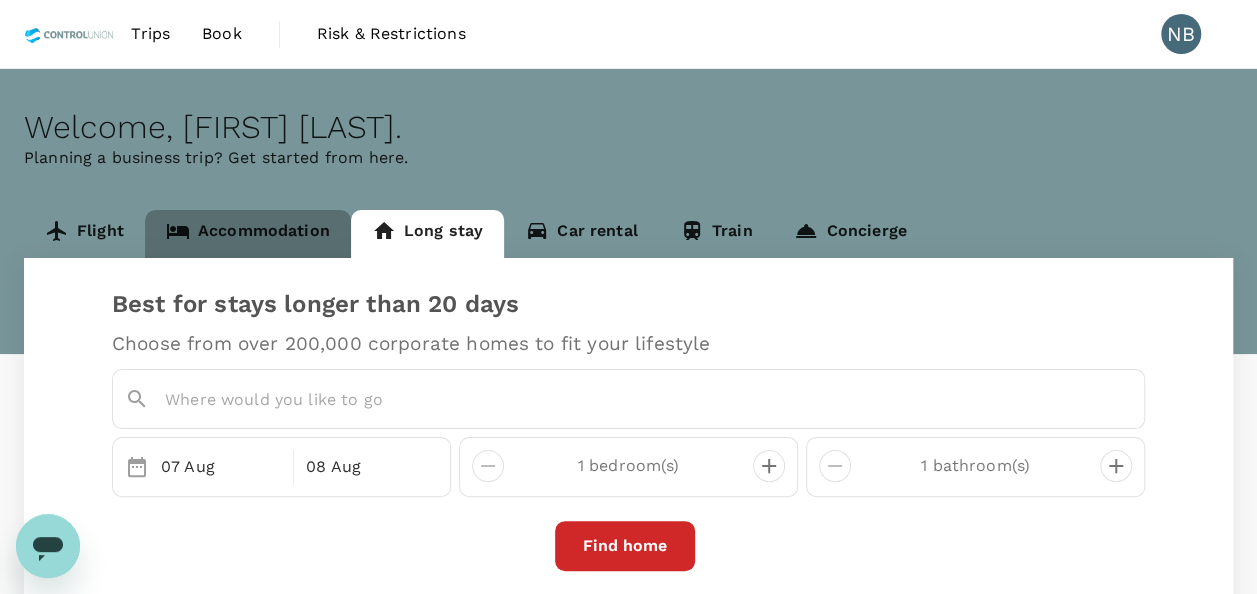 click on "Accommodation" at bounding box center (248, 234) 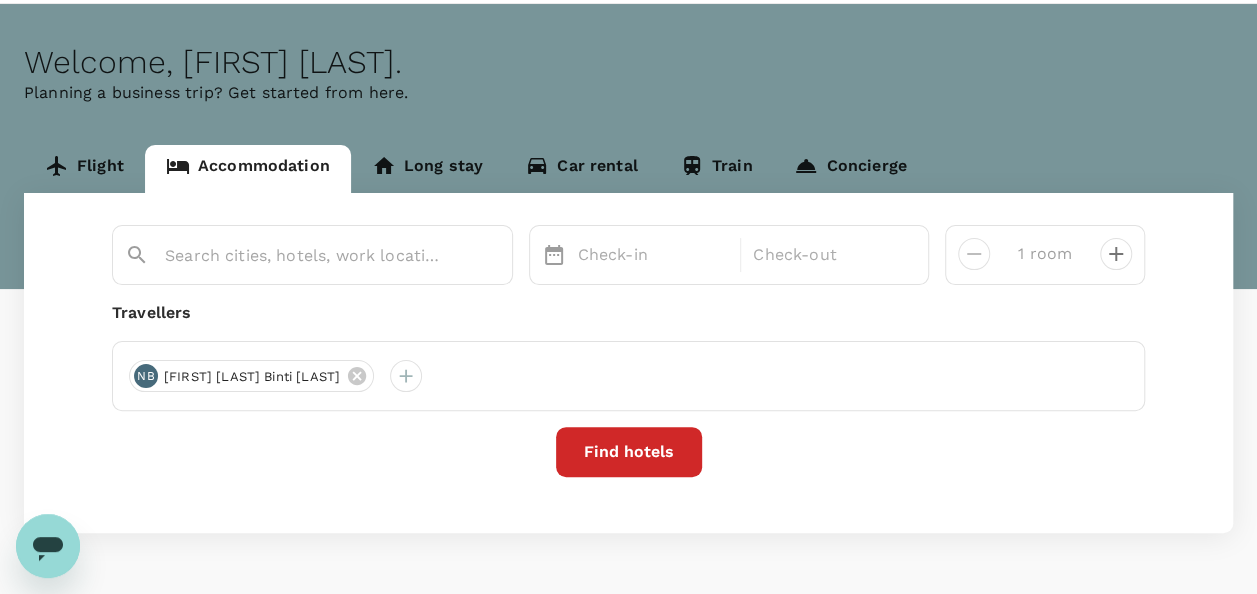 scroll, scrollTop: 128, scrollLeft: 0, axis: vertical 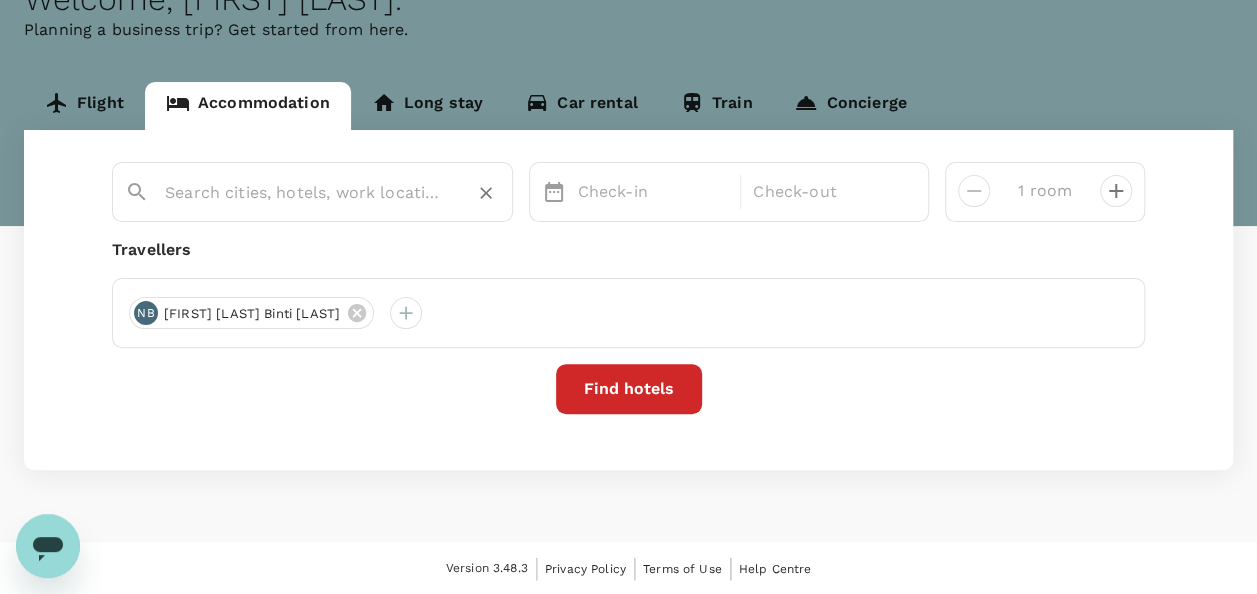 click at bounding box center [304, 192] 